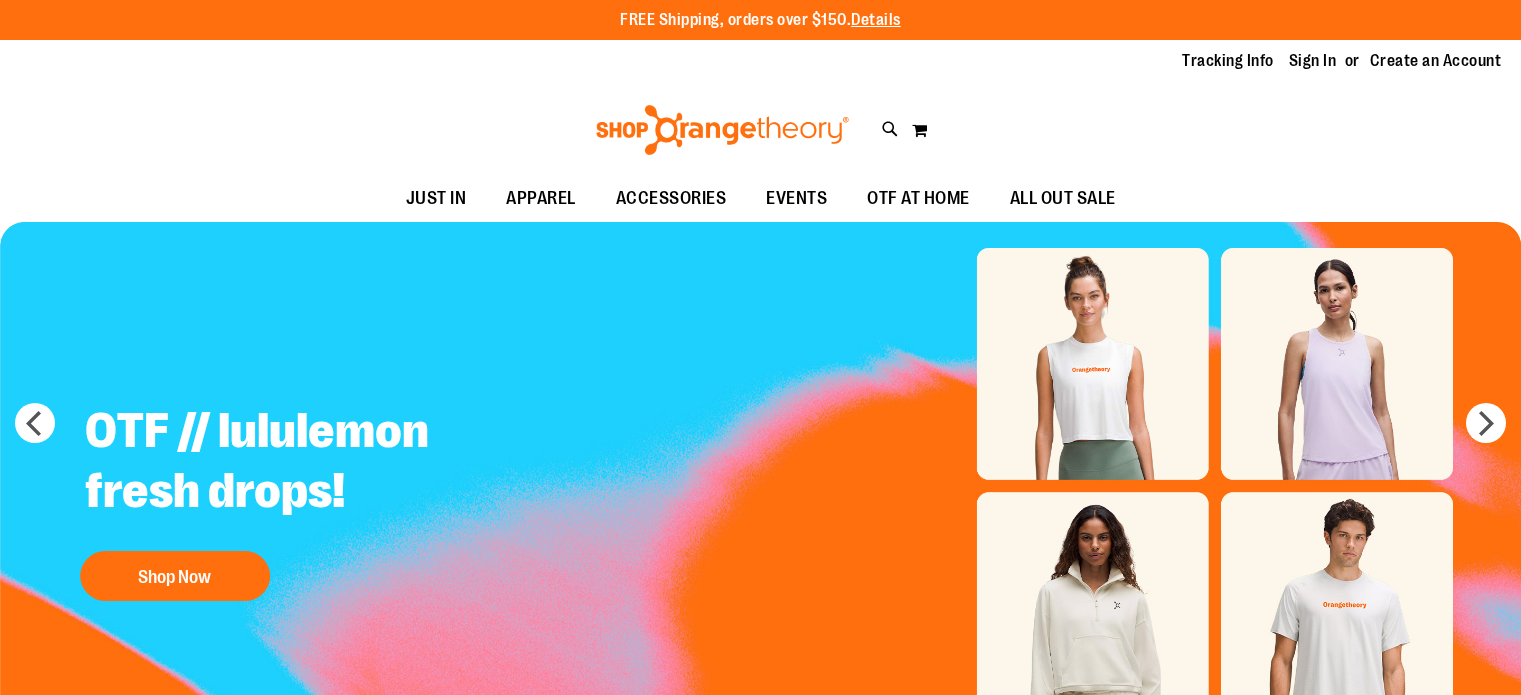 scroll, scrollTop: 0, scrollLeft: 0, axis: both 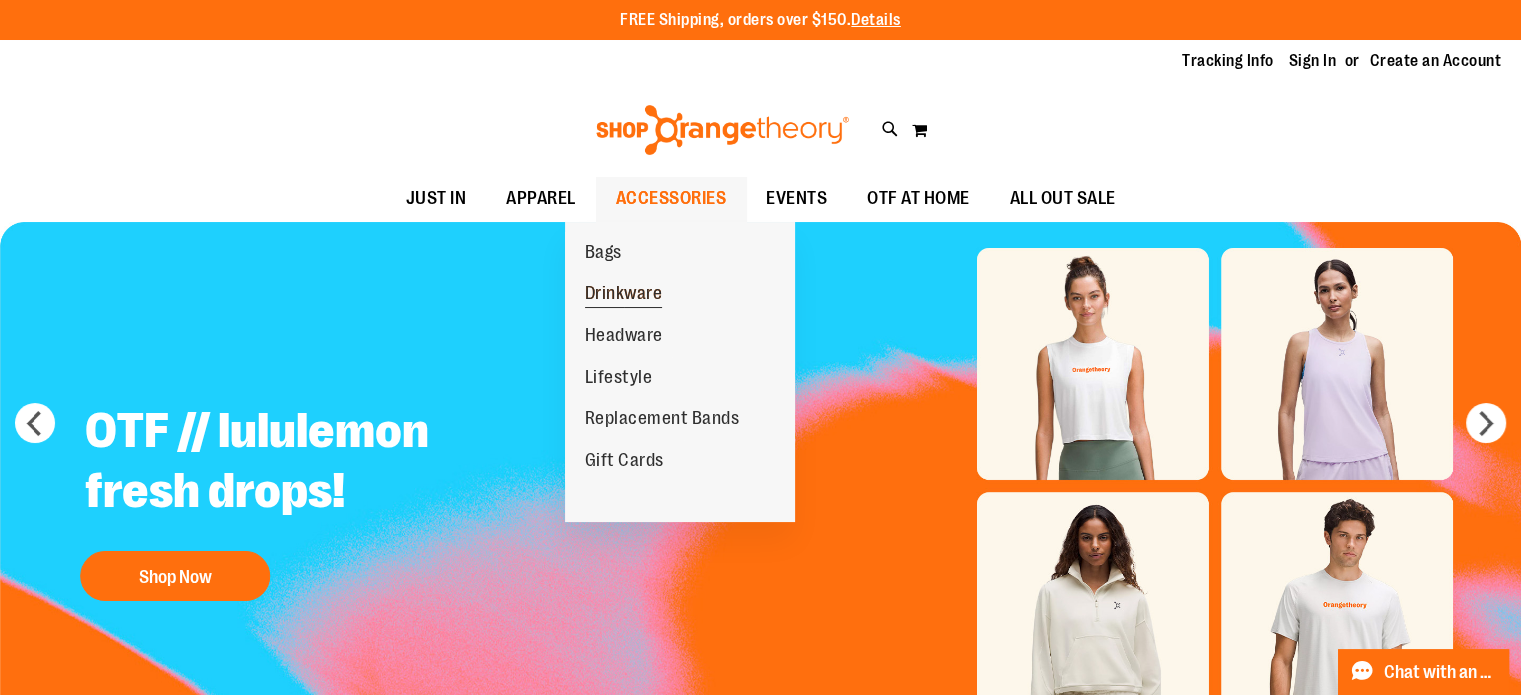 click on "Drinkware" at bounding box center [624, 295] 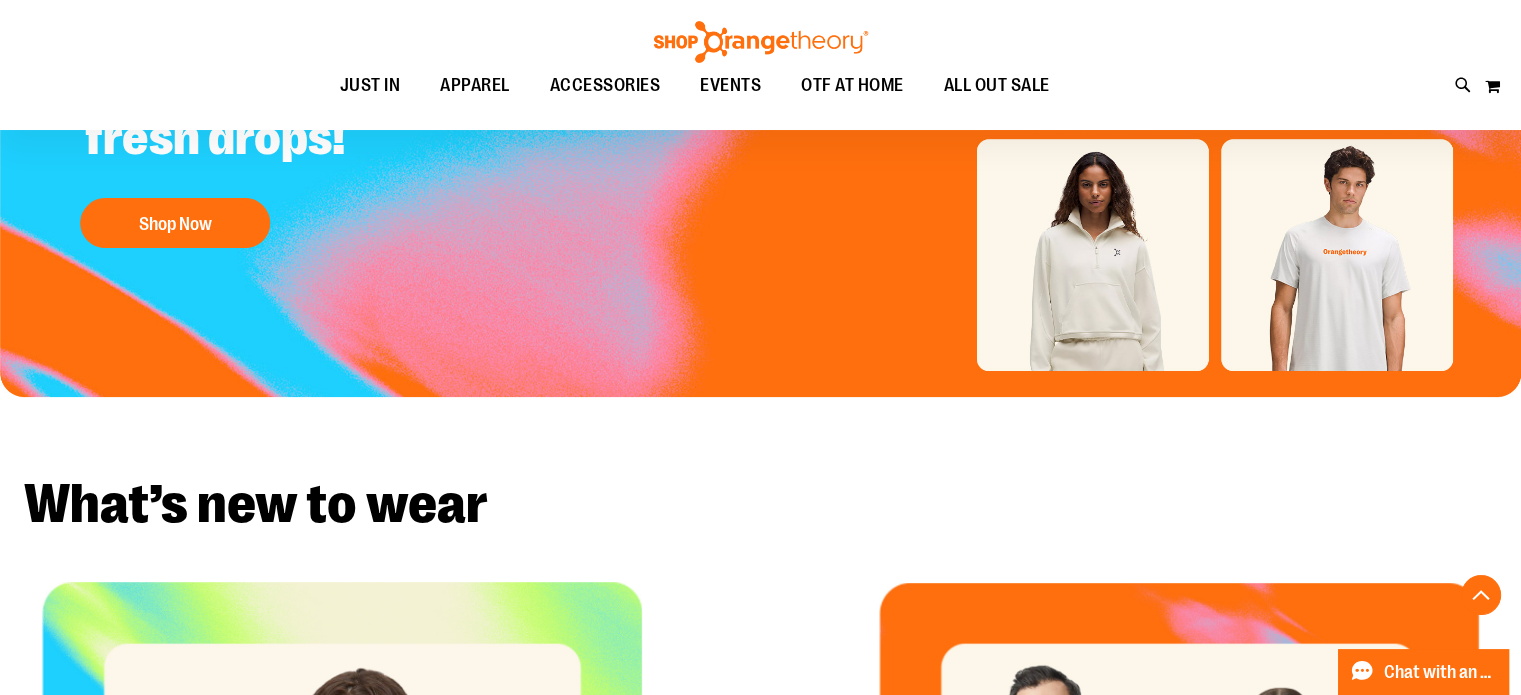scroll, scrollTop: 199, scrollLeft: 0, axis: vertical 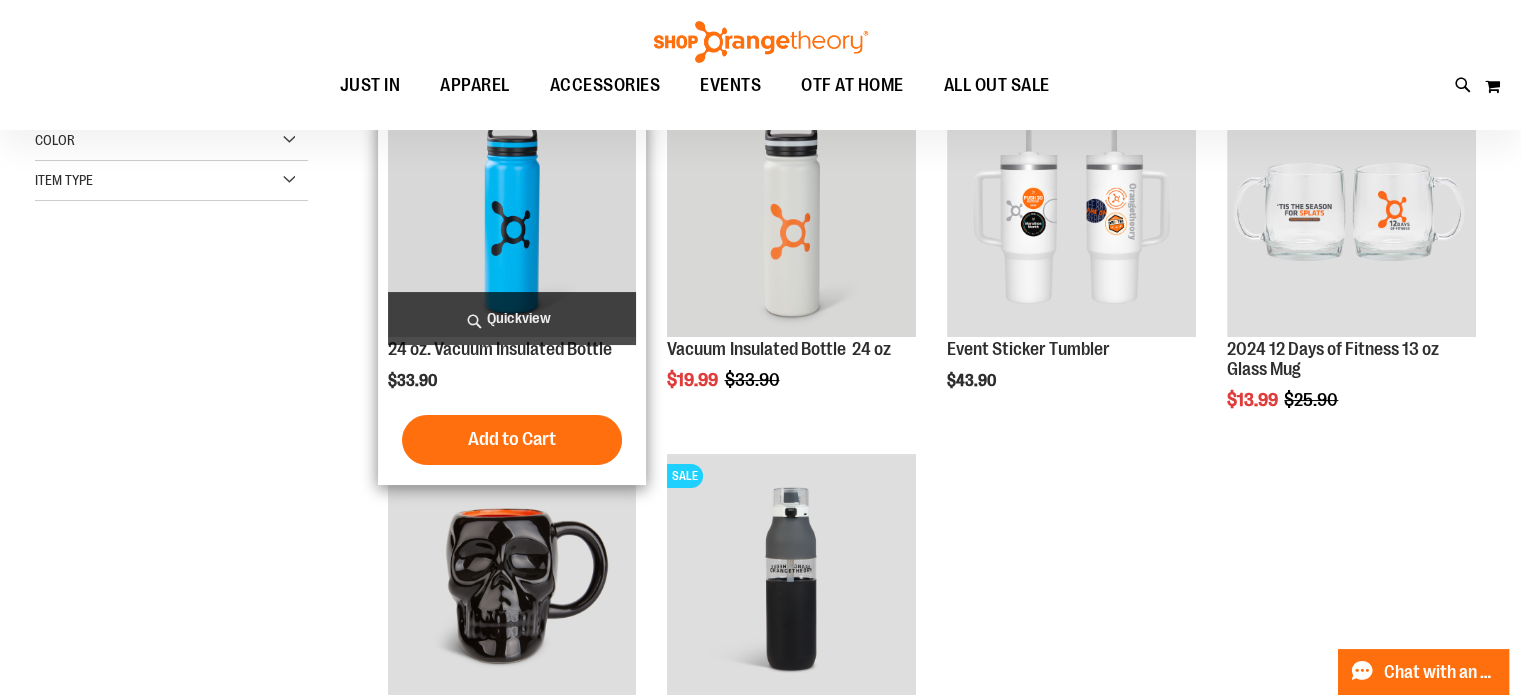 click at bounding box center [512, 212] 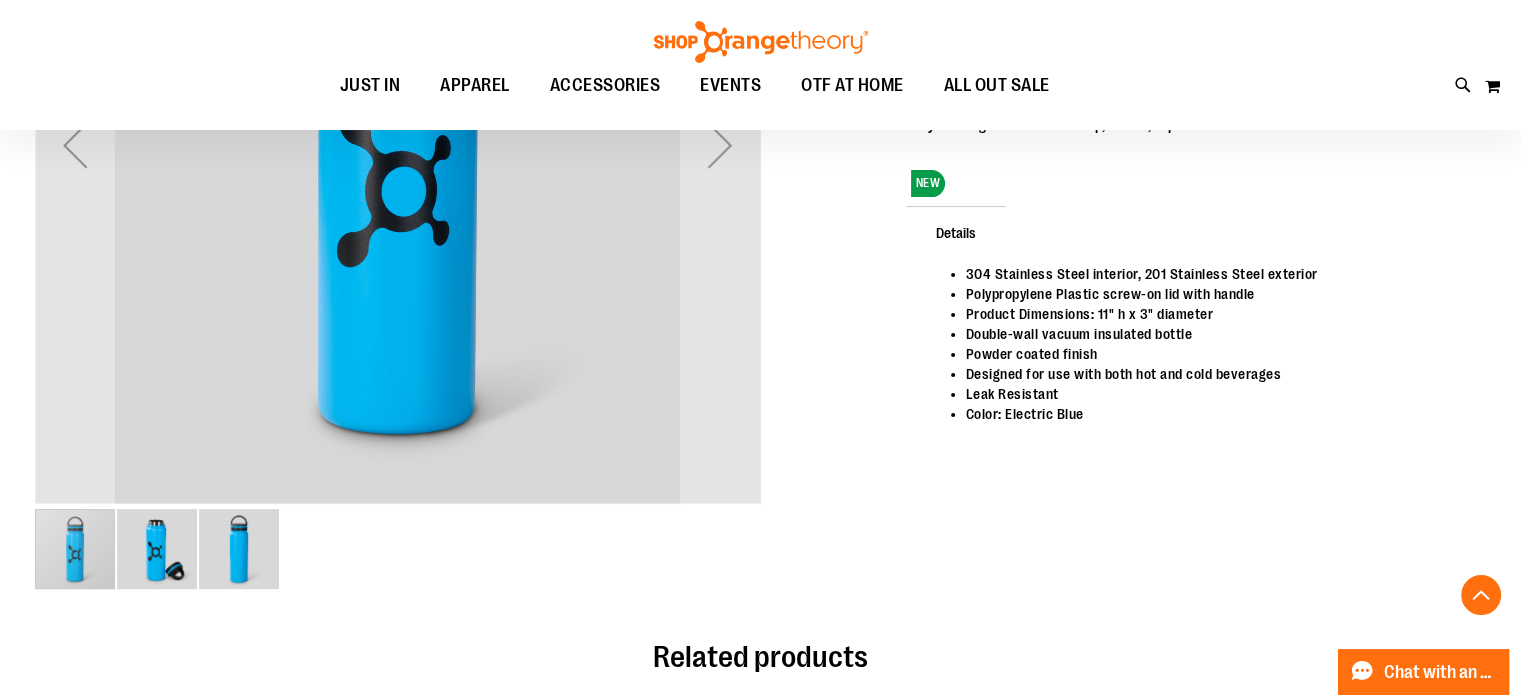 scroll, scrollTop: 298, scrollLeft: 0, axis: vertical 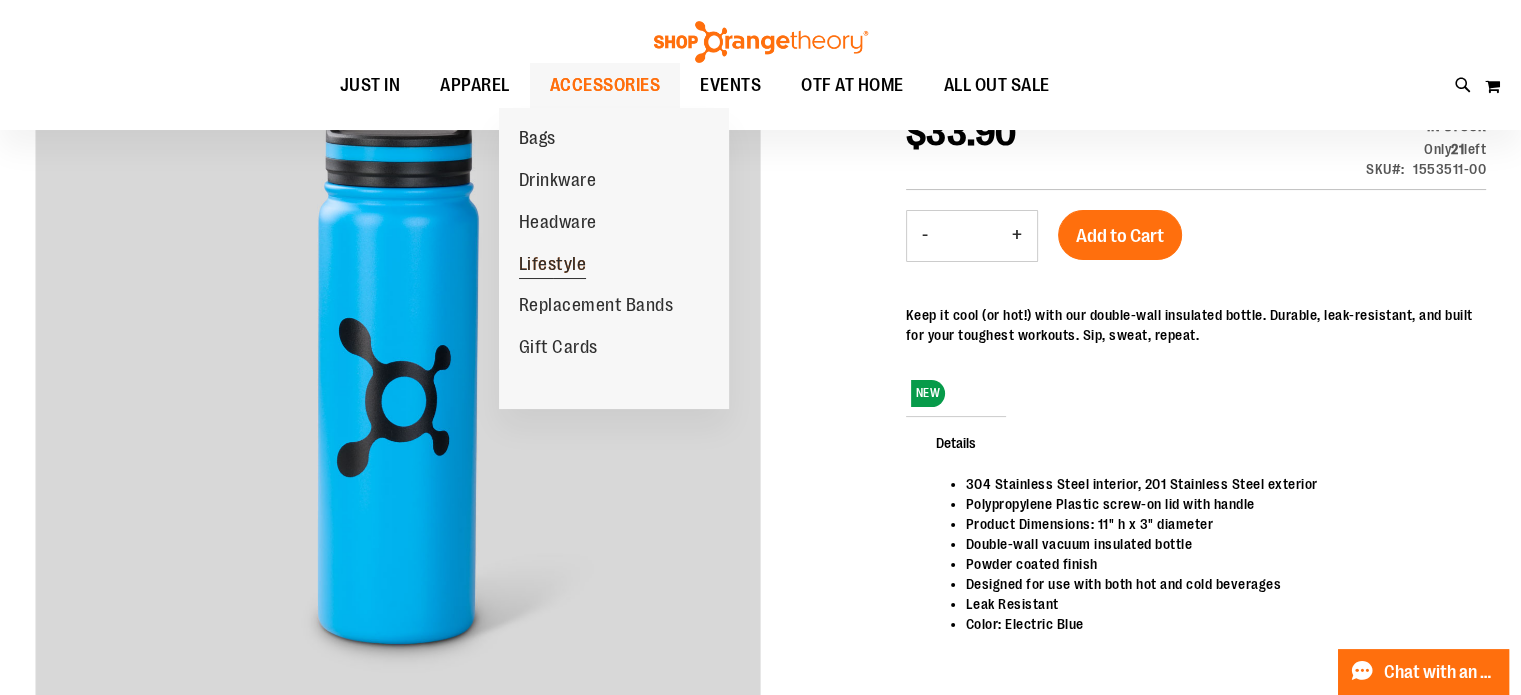 click on "Lifestyle" at bounding box center (553, 266) 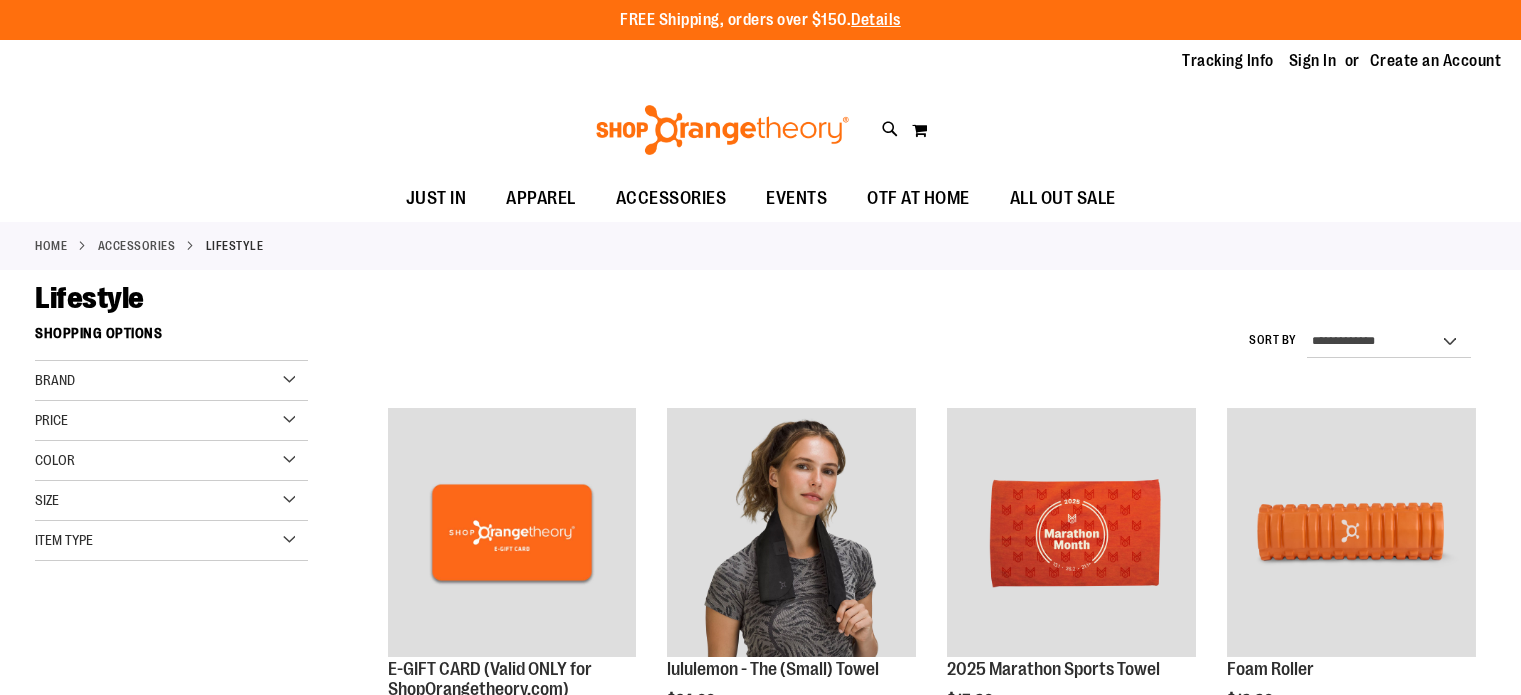 scroll, scrollTop: 0, scrollLeft: 0, axis: both 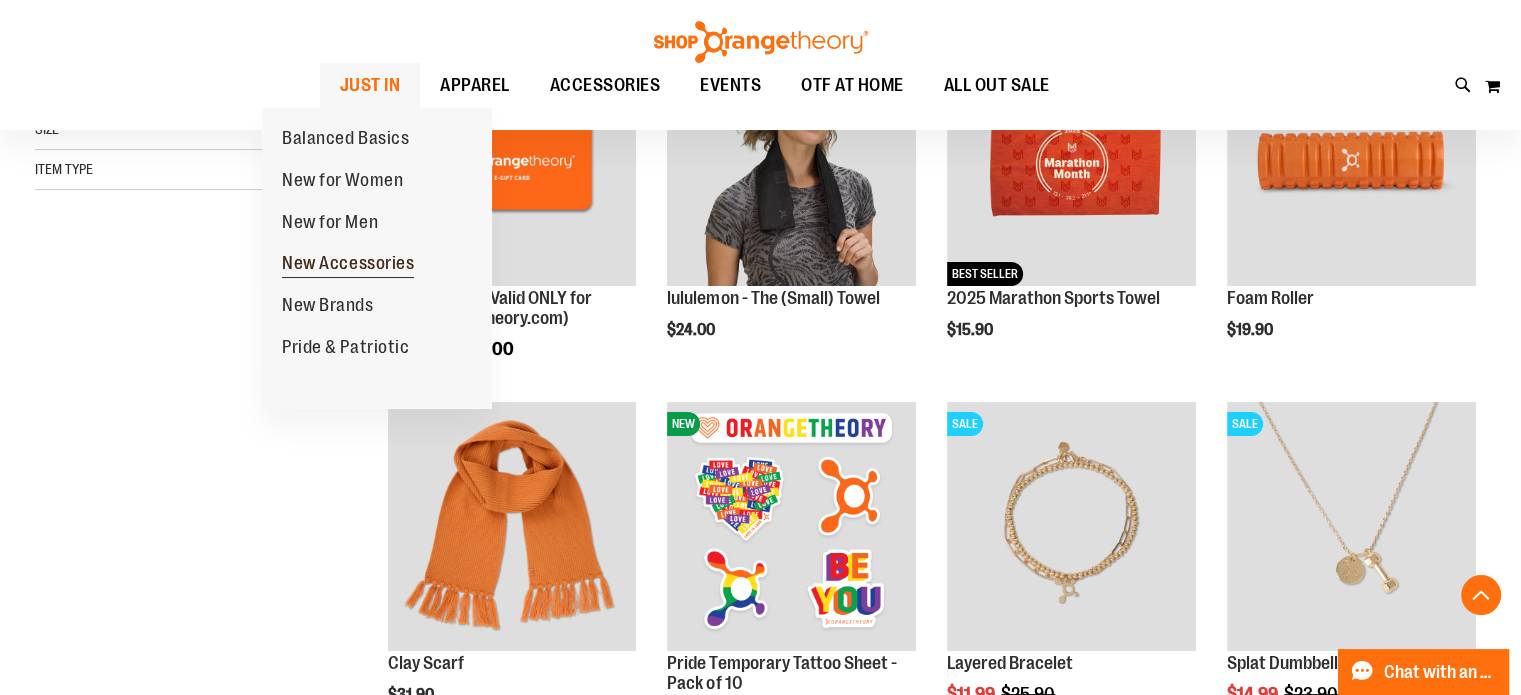 click on "New Accessories" at bounding box center [348, 265] 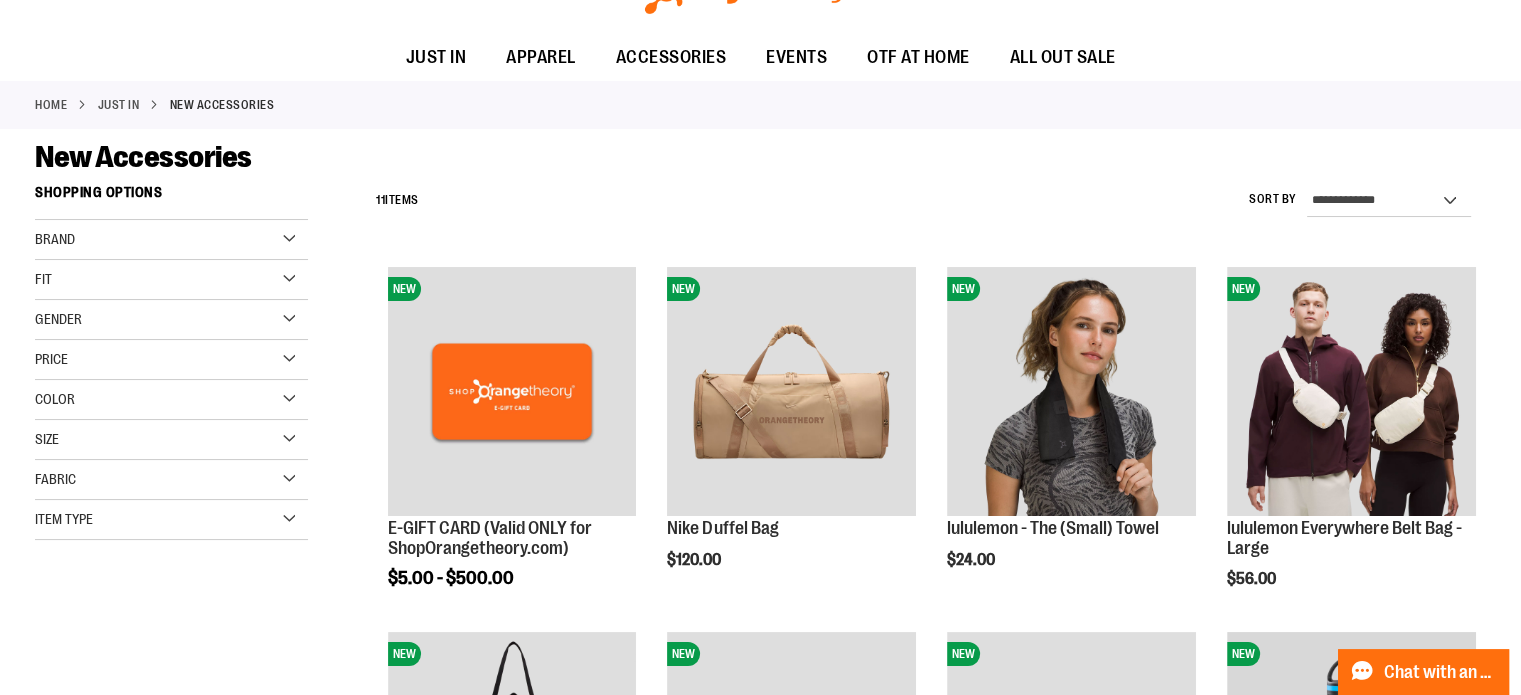 scroll, scrollTop: 0, scrollLeft: 0, axis: both 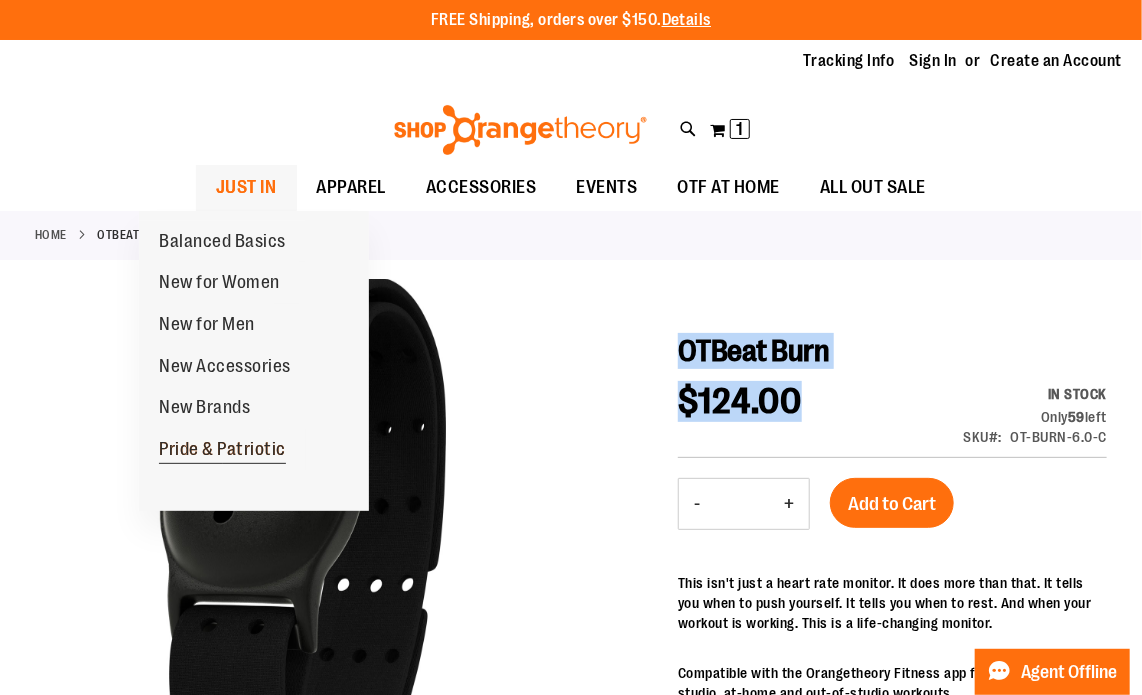 click on "Pride & Patriotic" at bounding box center (222, 451) 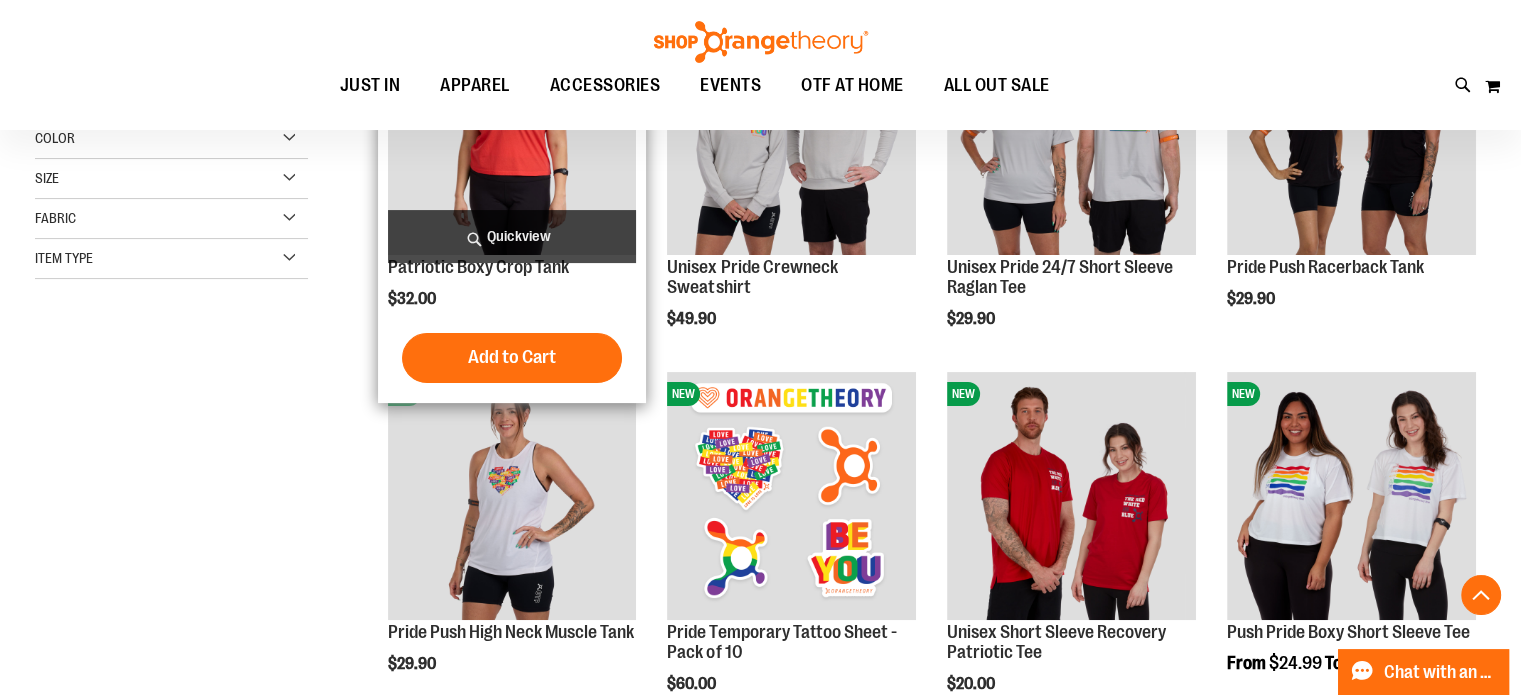 scroll, scrollTop: 398, scrollLeft: 0, axis: vertical 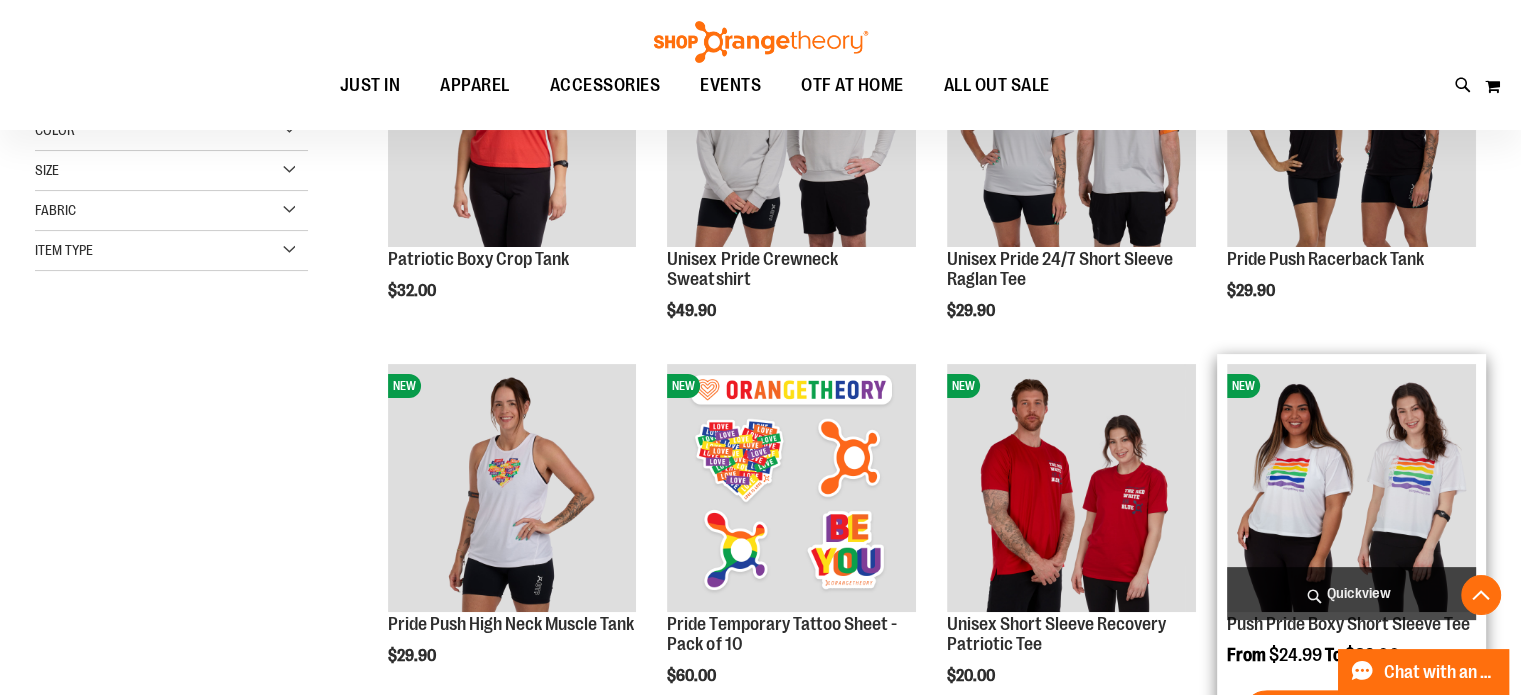 click at bounding box center (1351, 488) 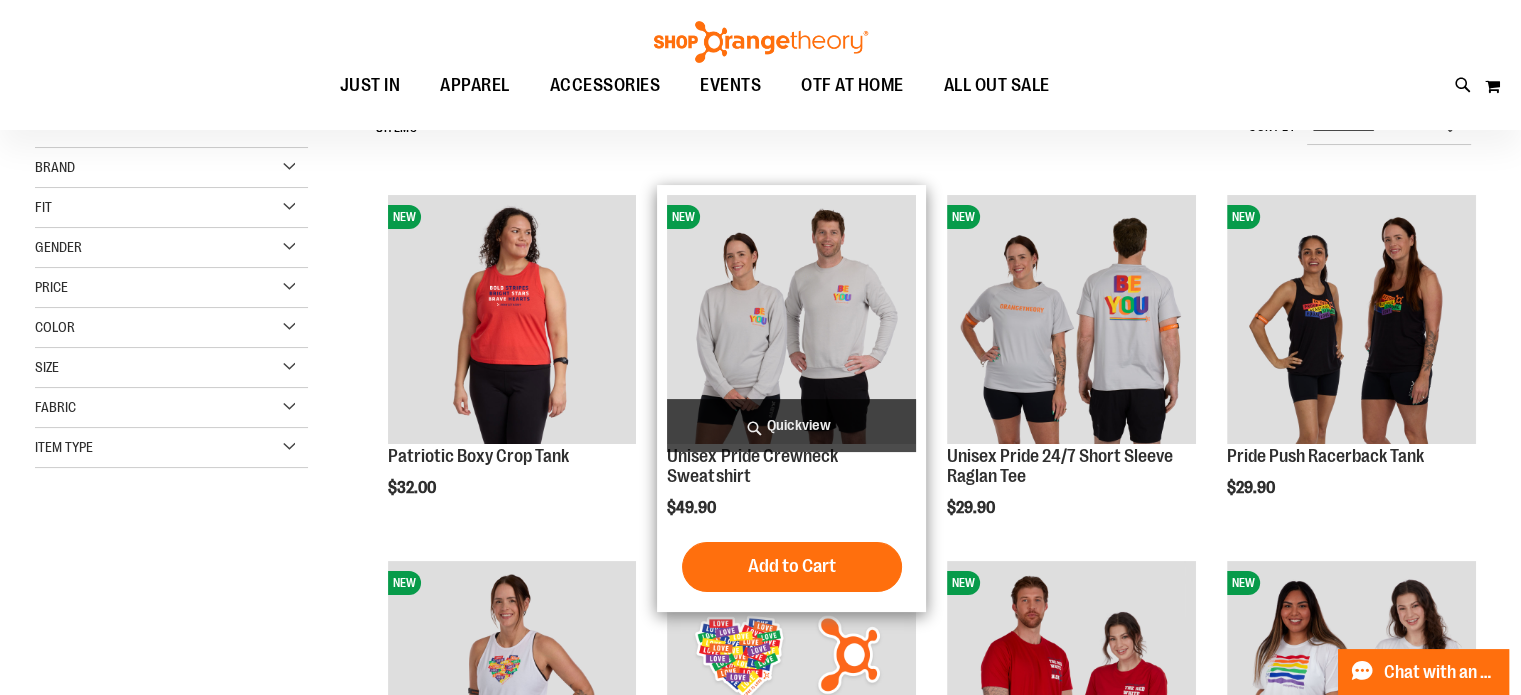 scroll, scrollTop: 198, scrollLeft: 0, axis: vertical 